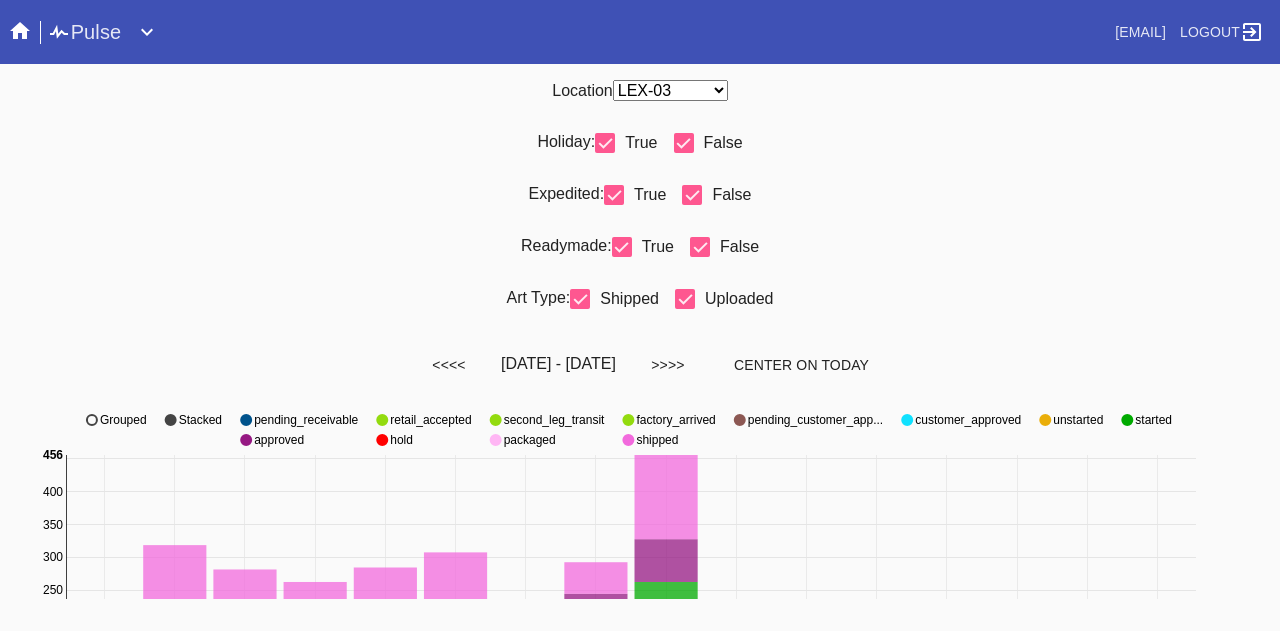 select on "number:31" 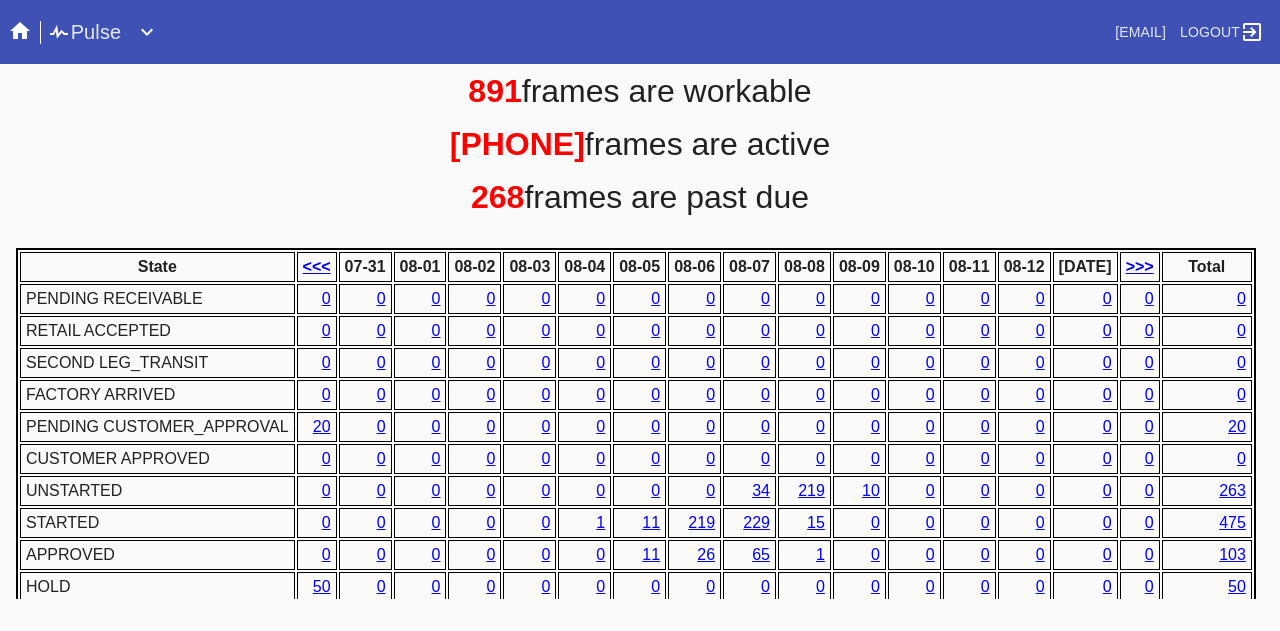 scroll, scrollTop: 718, scrollLeft: 0, axis: vertical 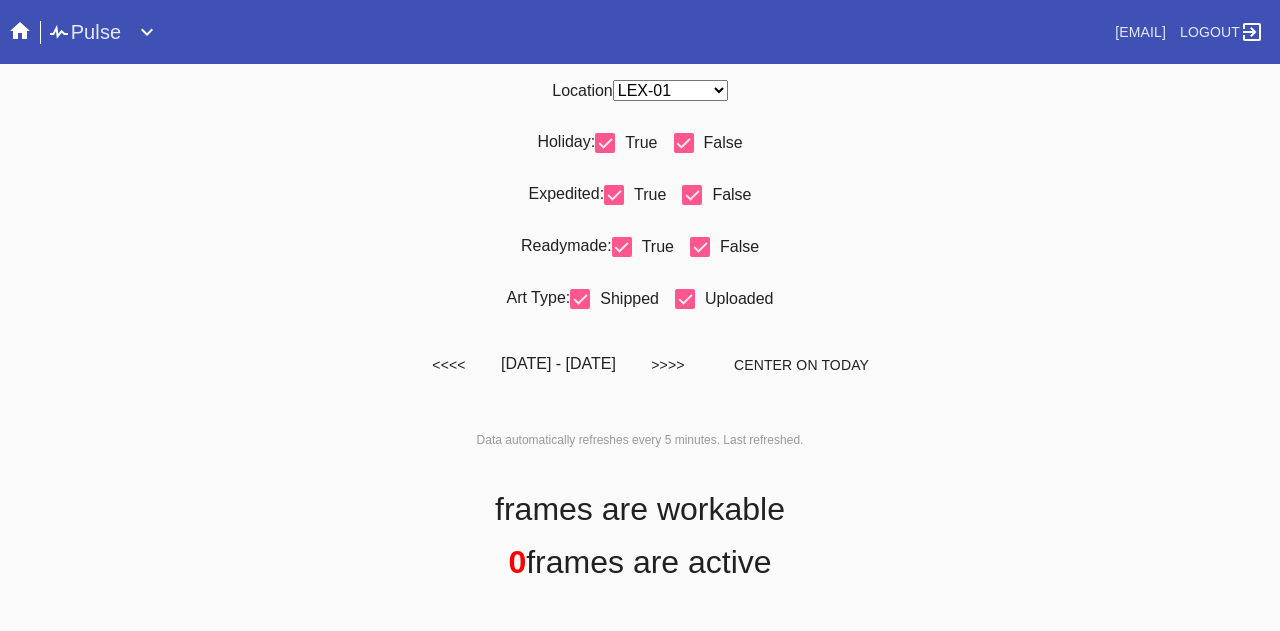 click on "Any Location DCA-05 ELP-01 LAS-01 LEX-01 LEX-03" at bounding box center (670, 90) 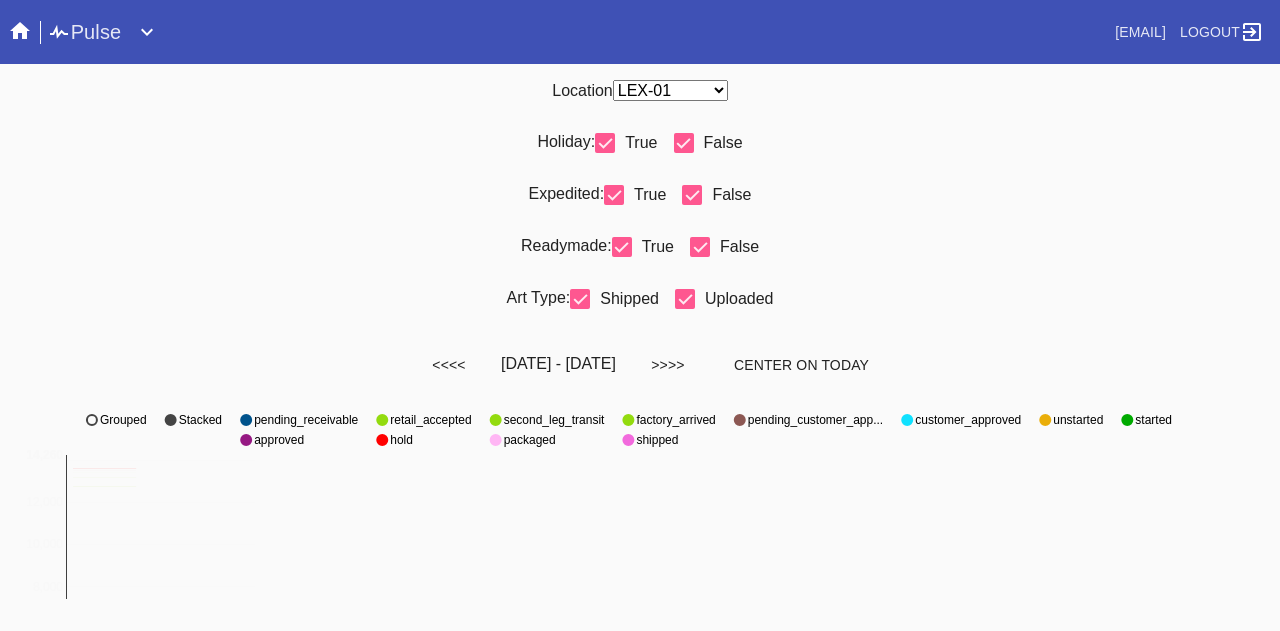 select on "number:31" 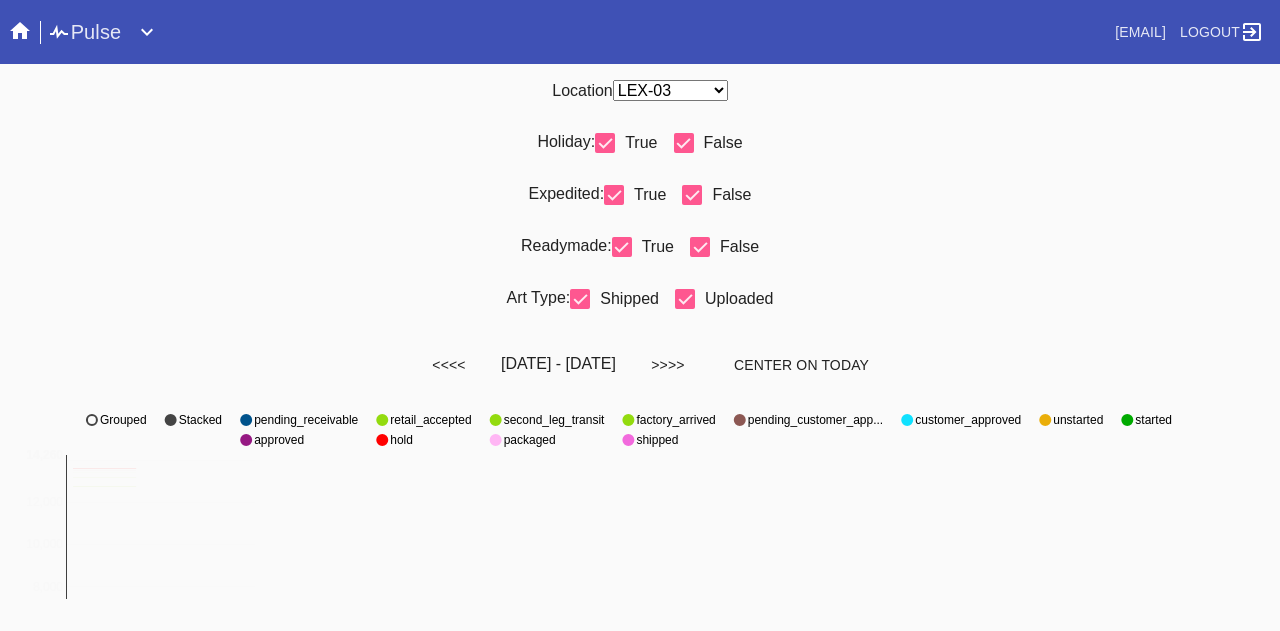 click on "Any Location DCA-05 ELP-01 LAS-01 LEX-01 LEX-03" at bounding box center [670, 90] 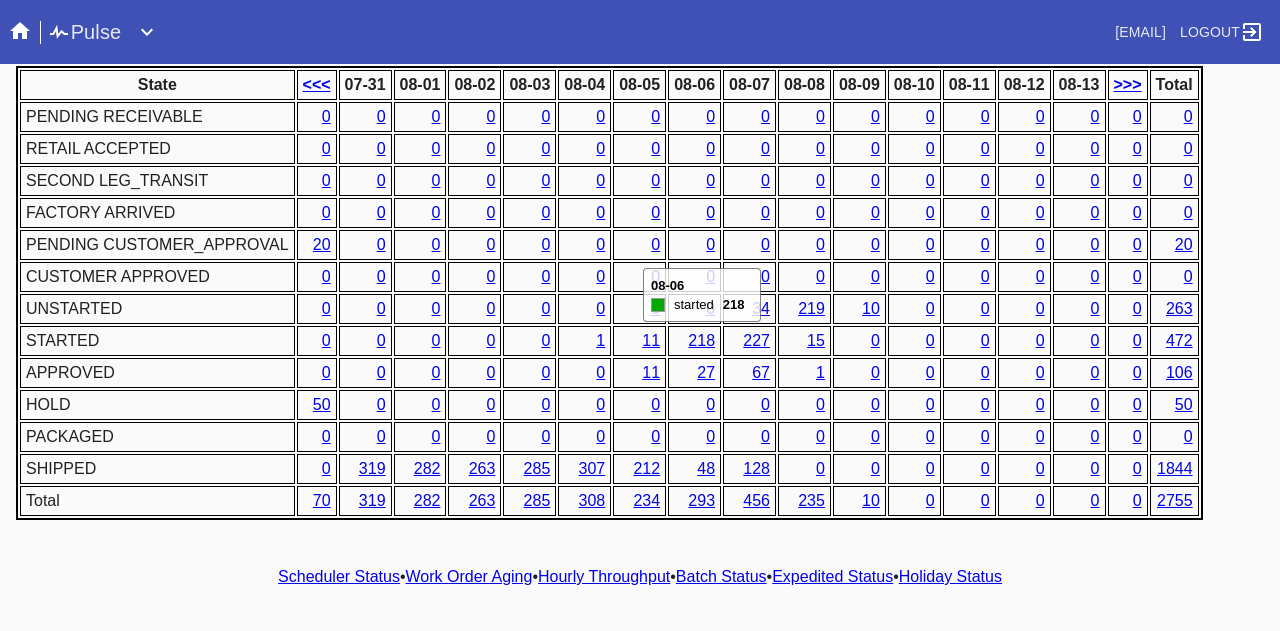 scroll, scrollTop: 1018, scrollLeft: 0, axis: vertical 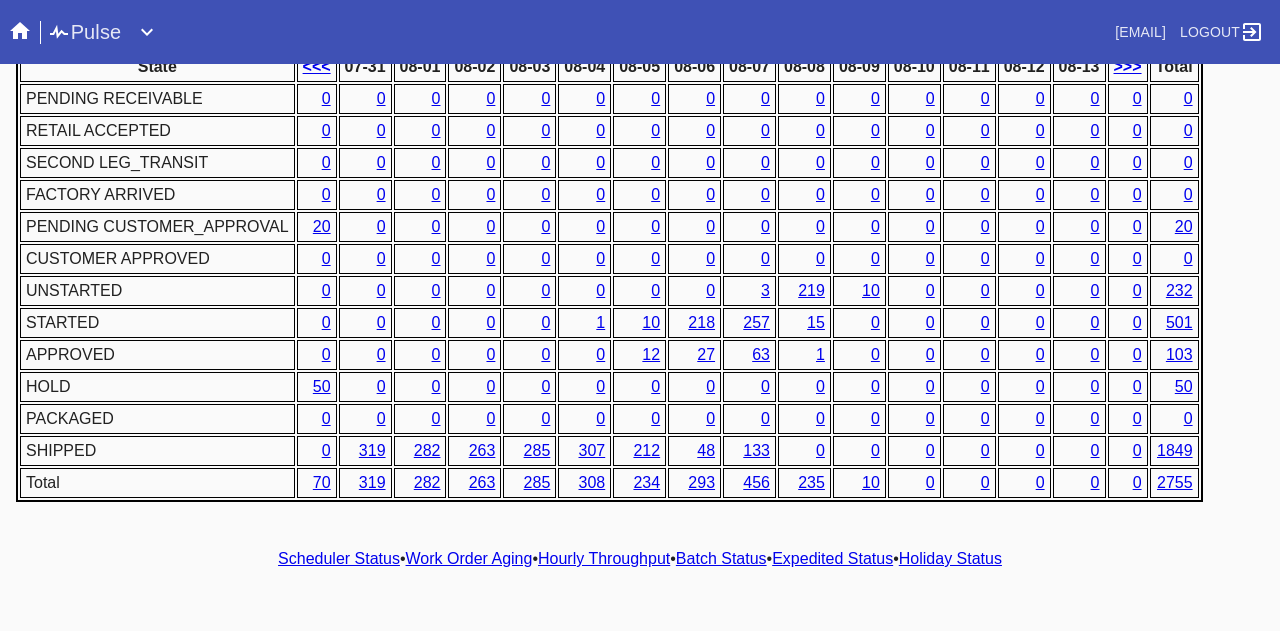 click on "1" at bounding box center (600, 322) 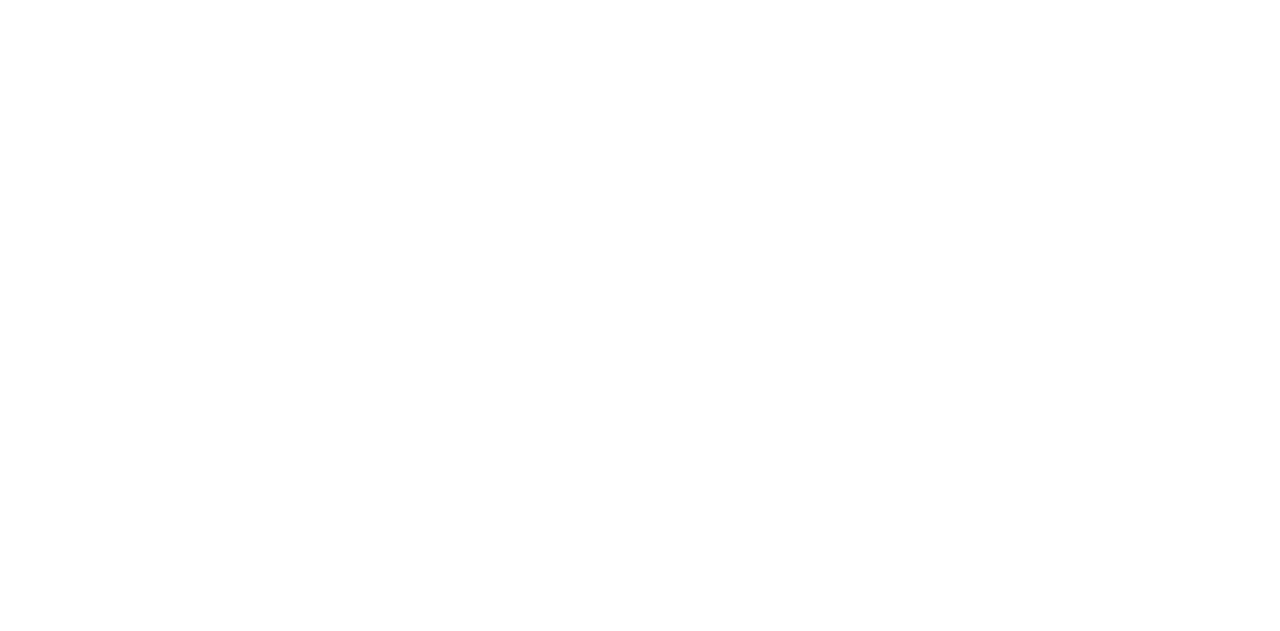 scroll, scrollTop: 0, scrollLeft: 0, axis: both 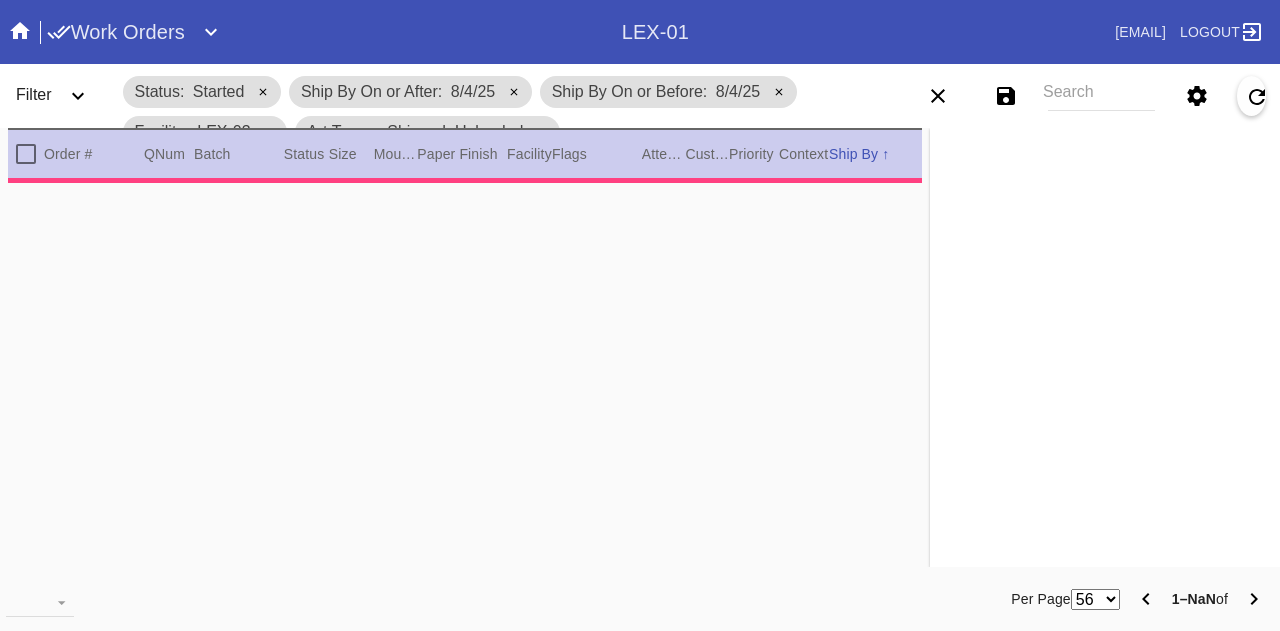 type on "*** CUSTOM MAT CAN BE FOUND AT: O:\Zund\Willie\Custom Mats W/O#" 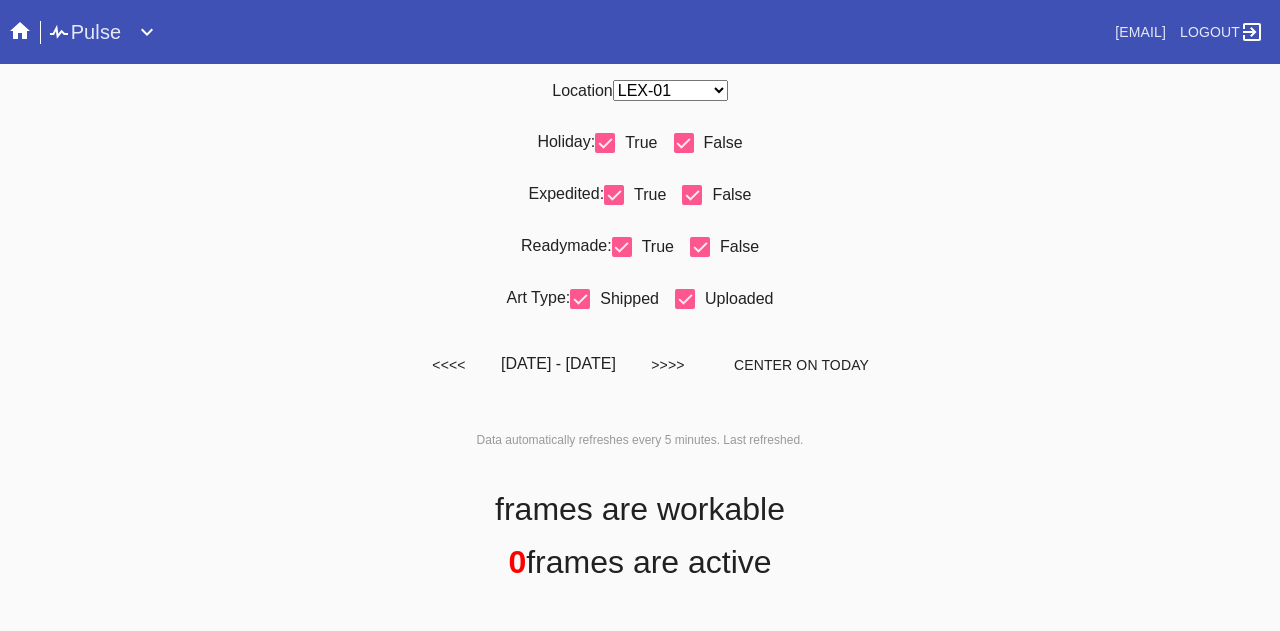 scroll, scrollTop: 0, scrollLeft: 0, axis: both 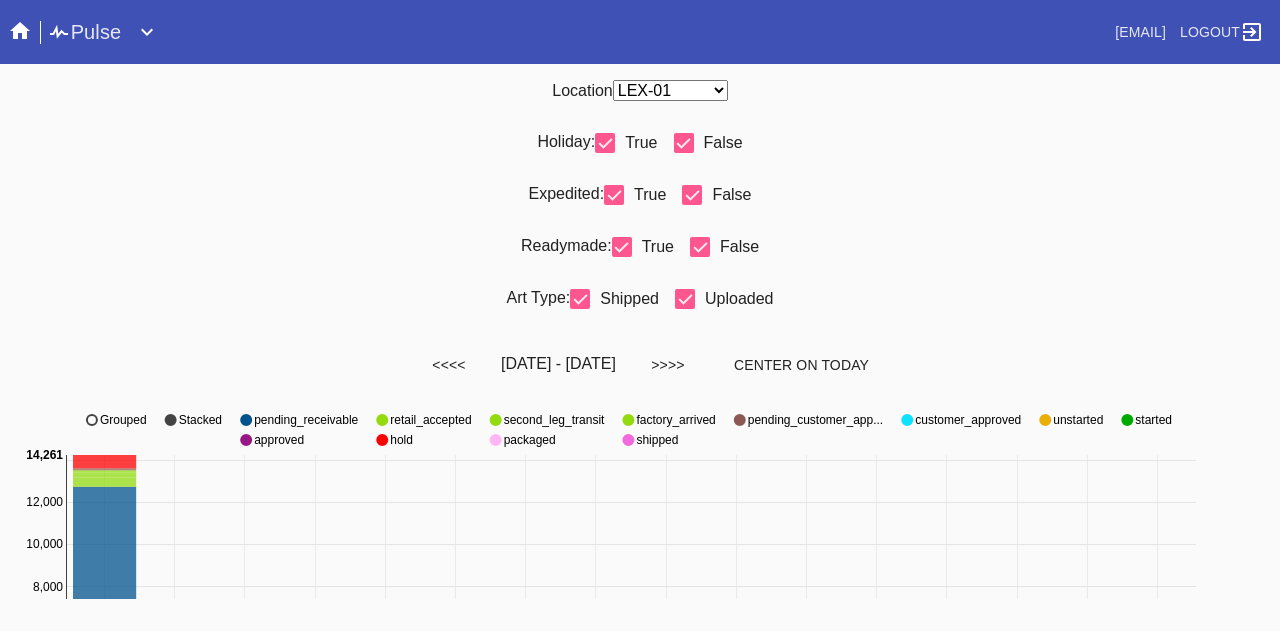 select on "number:31" 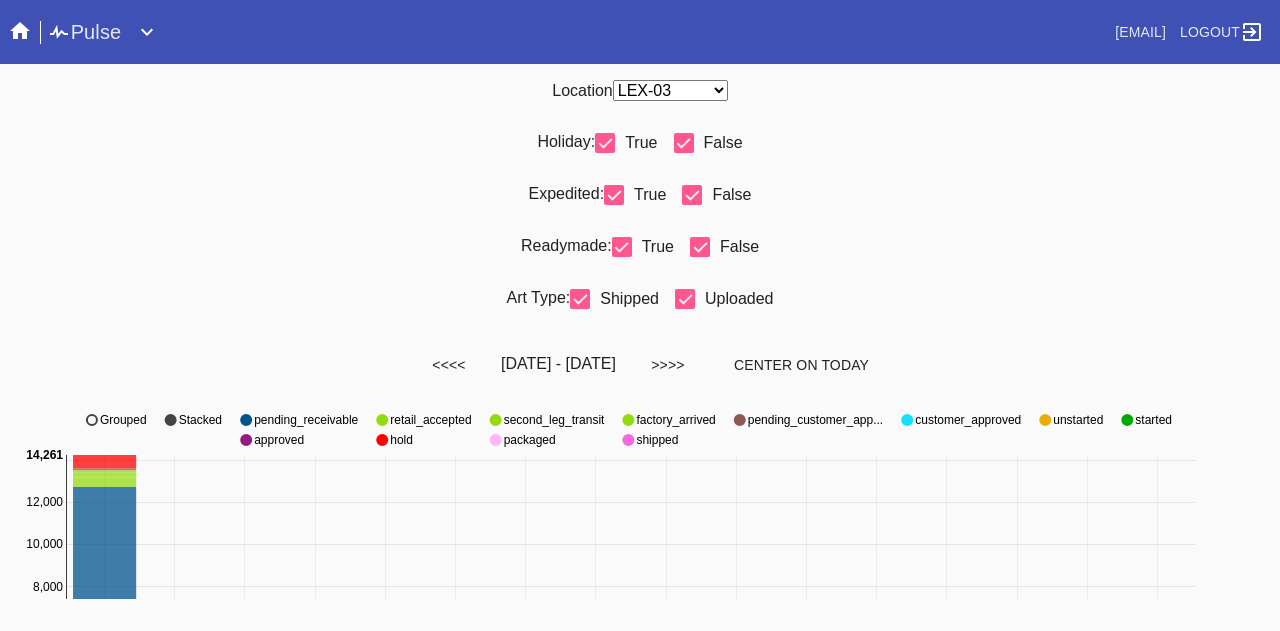 click on "Any Location DCA-05 ELP-01 LAS-01 LEX-01 LEX-03" at bounding box center (670, 90) 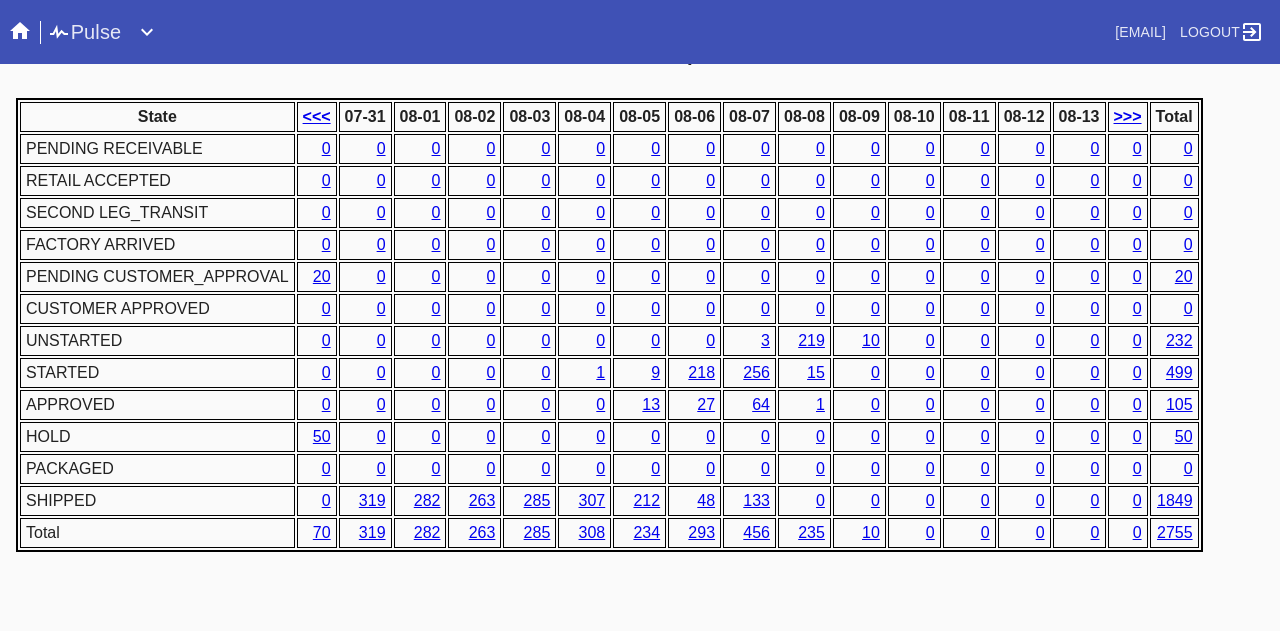 scroll, scrollTop: 1000, scrollLeft: 0, axis: vertical 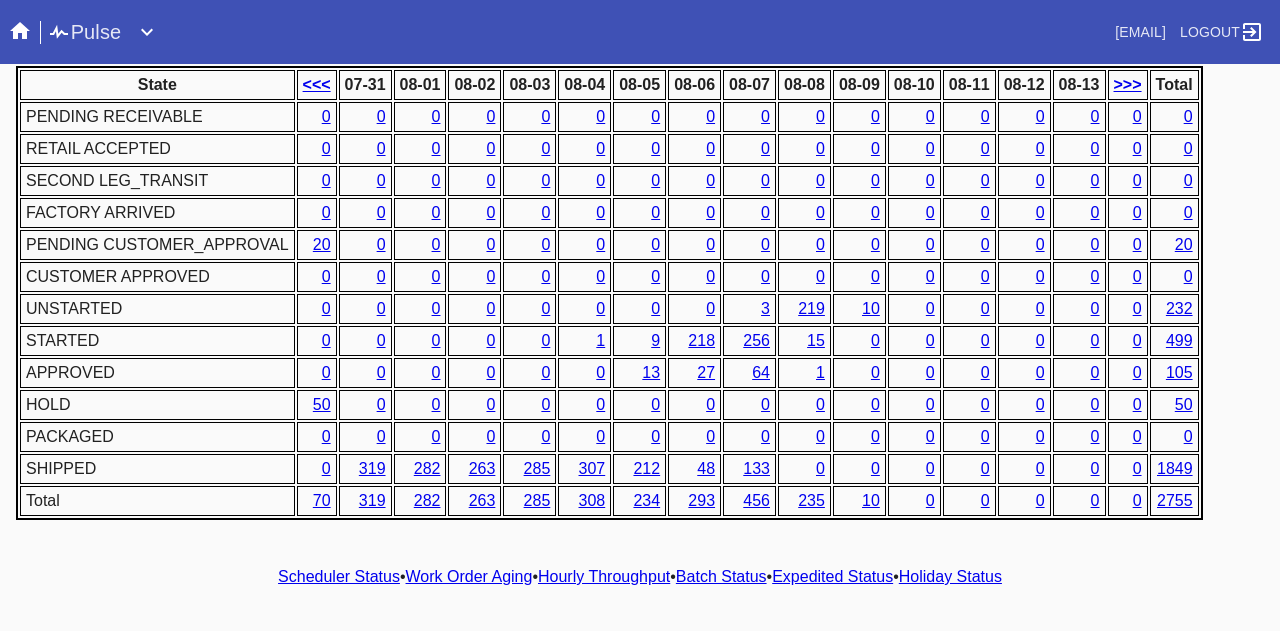click on "9" at bounding box center (655, 340) 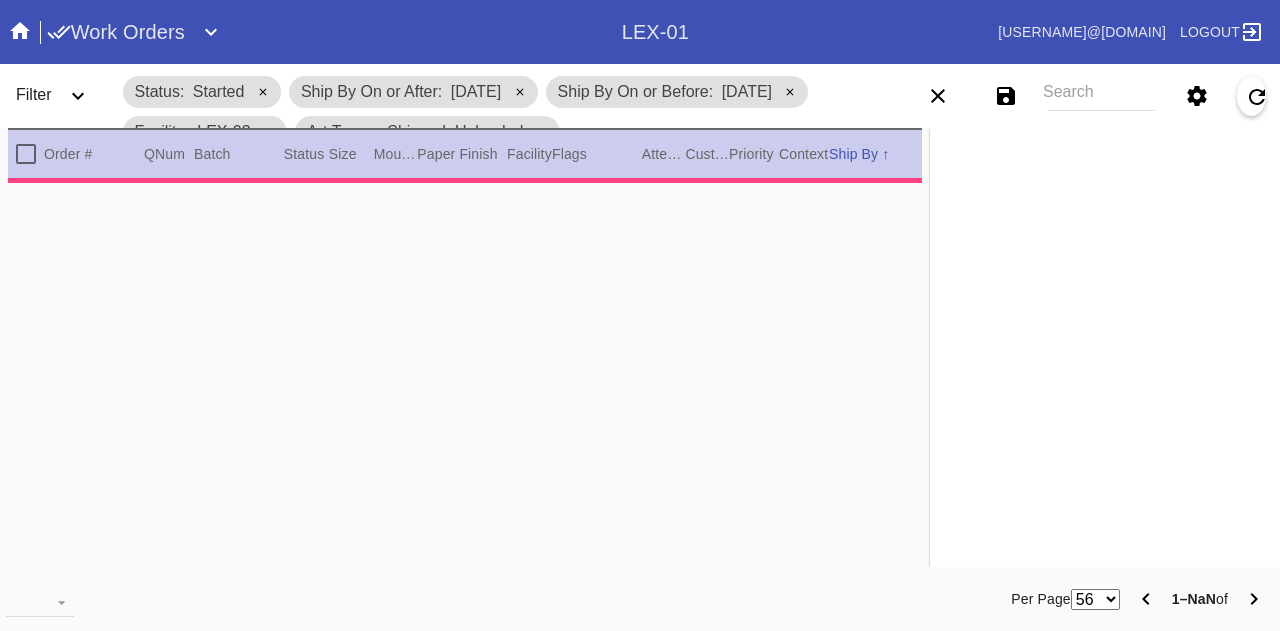 scroll, scrollTop: 0, scrollLeft: 0, axis: both 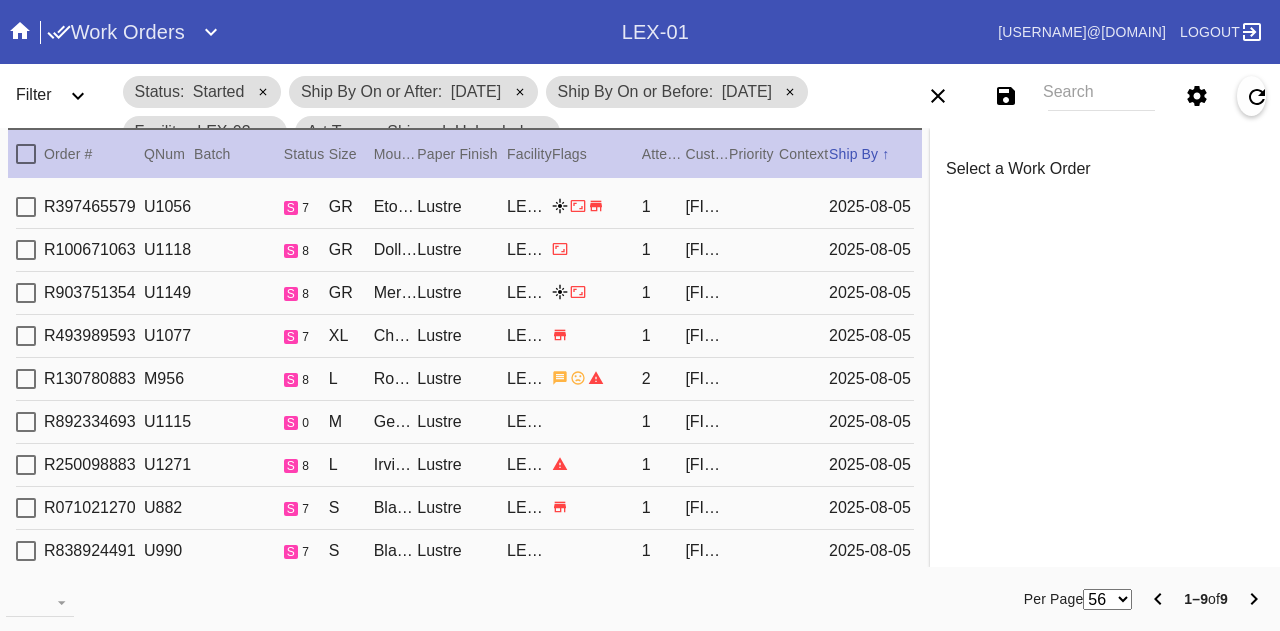 click on "[CREDIT CARD] [CREDIT CARD] [CREDIT CARD] [CREDIT CARD] [FIRST] [LAST]
[DATE]" at bounding box center (465, 207) 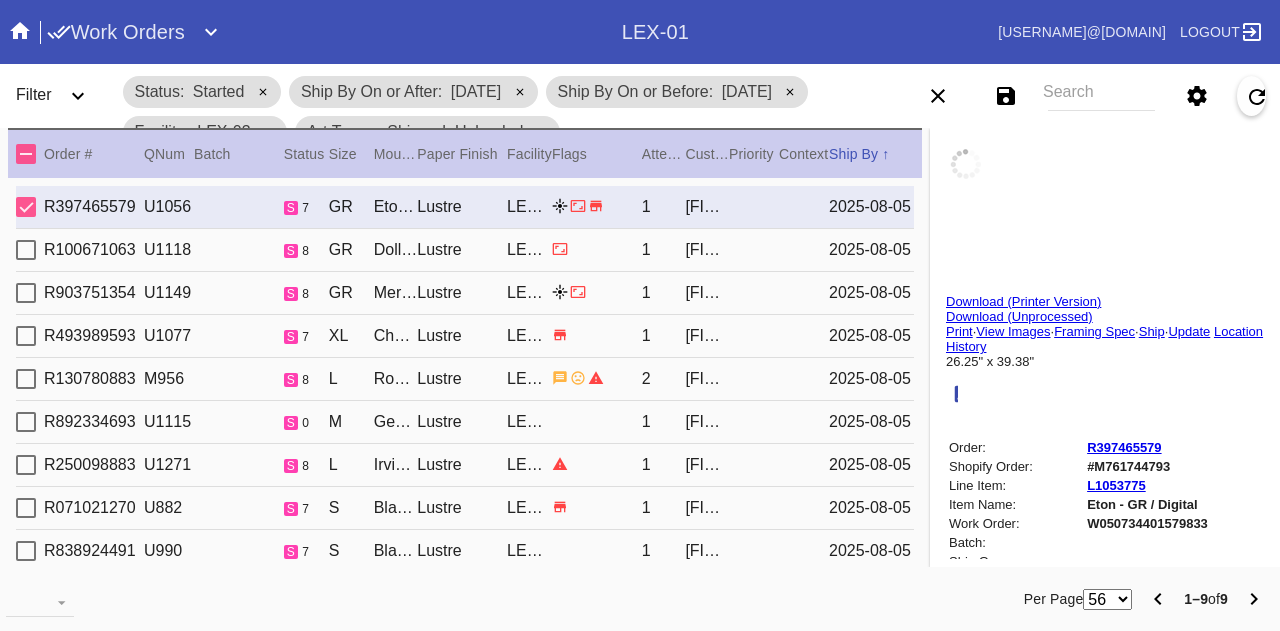 type on "The Path of The Lost City" 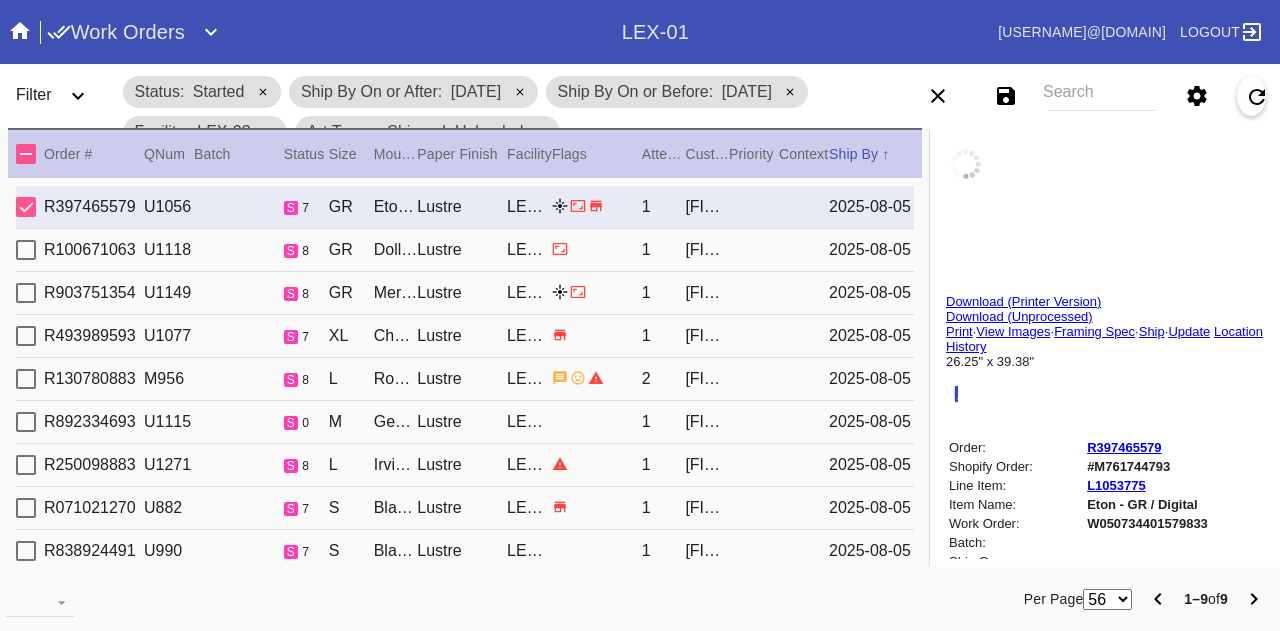 type on "[LAST]." 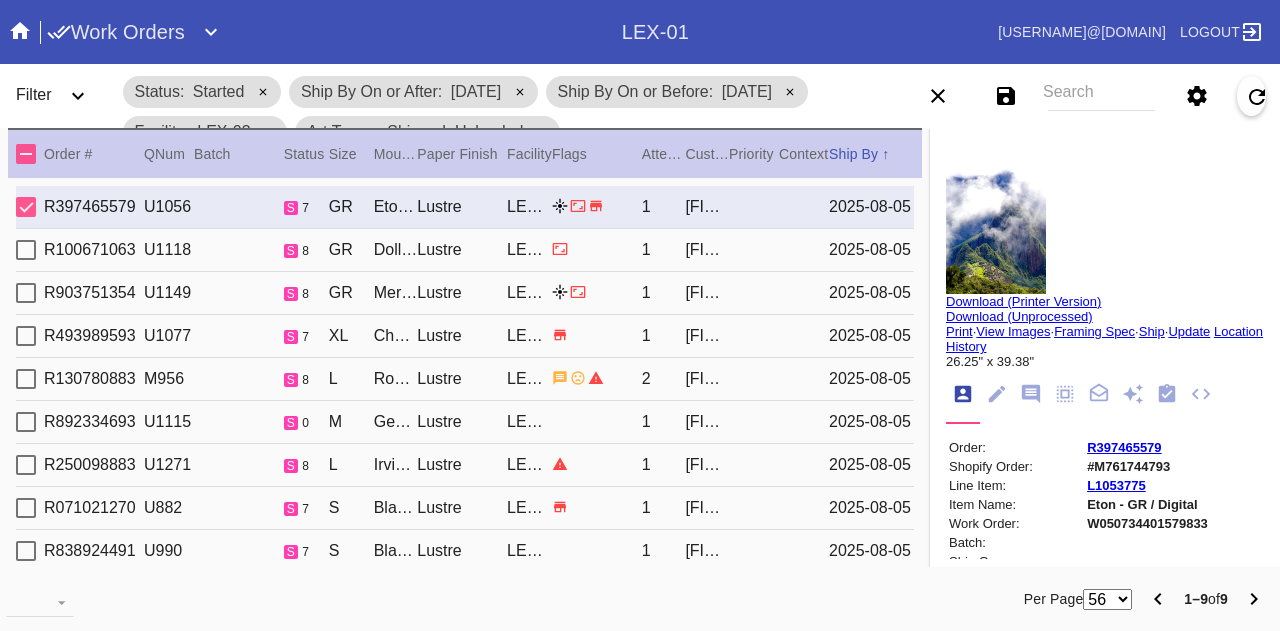 click on "[CREDIT CARD] [CREDIT CARD] [CREDIT CARD] [CREDIT CARD] [FIRST] [LAST]
[DATE]" at bounding box center (465, 250) 